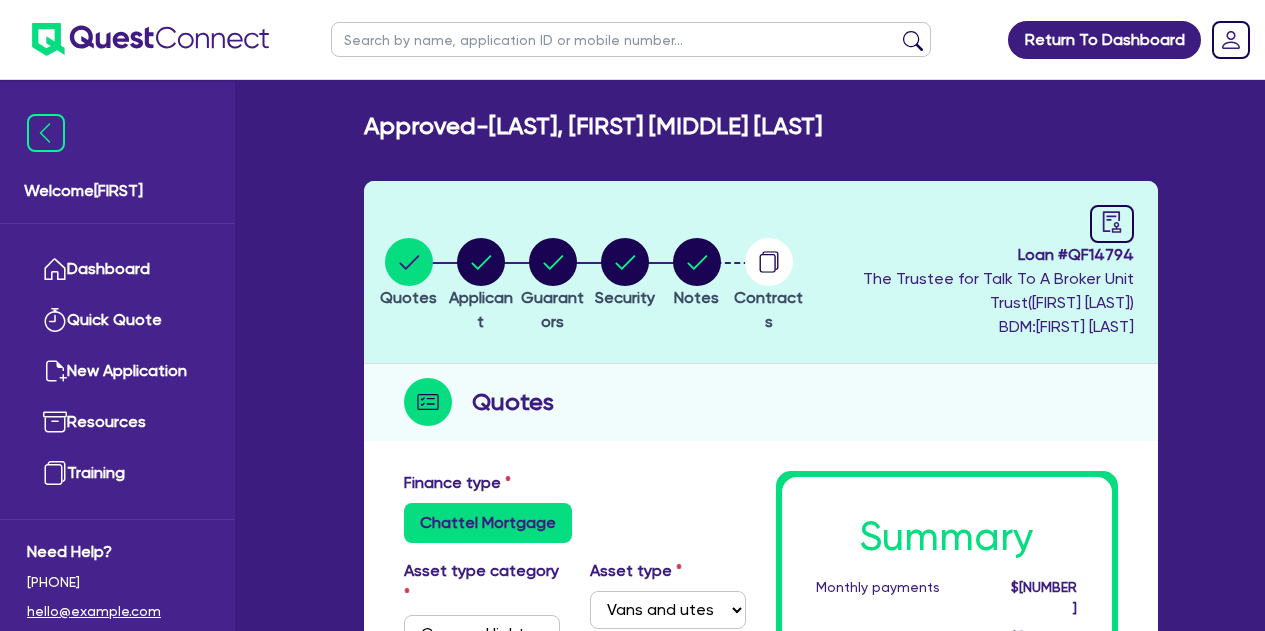 select on "CARS_AND_LIGHT_TRUCKS" 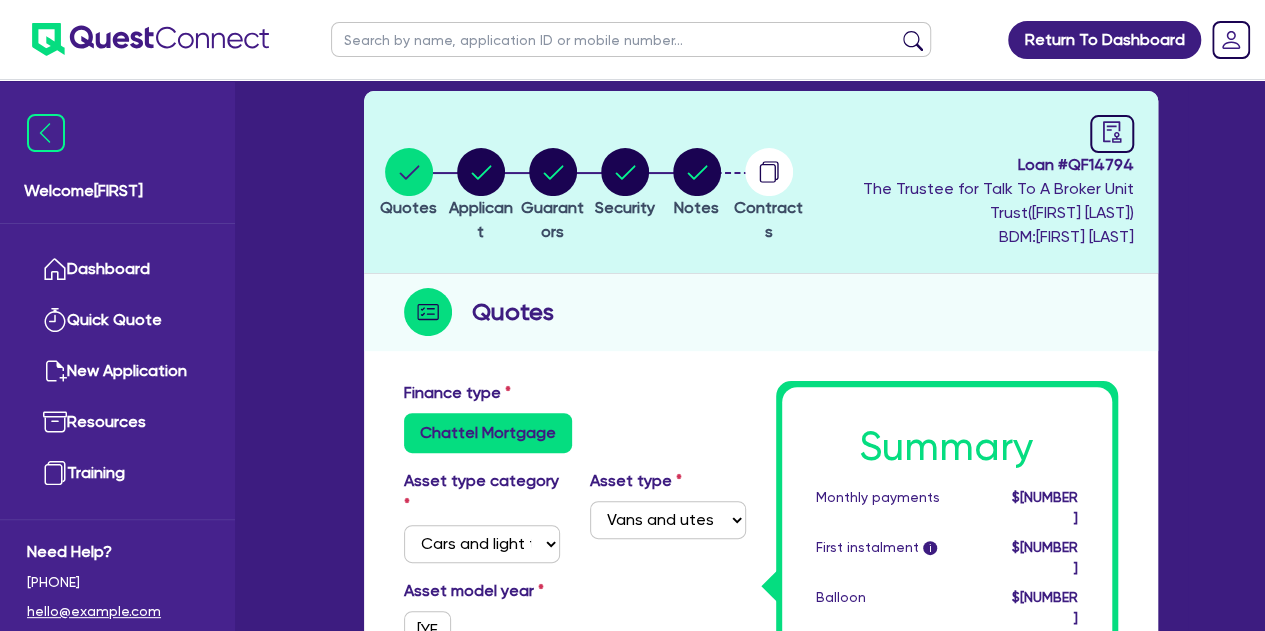 scroll, scrollTop: 86, scrollLeft: 0, axis: vertical 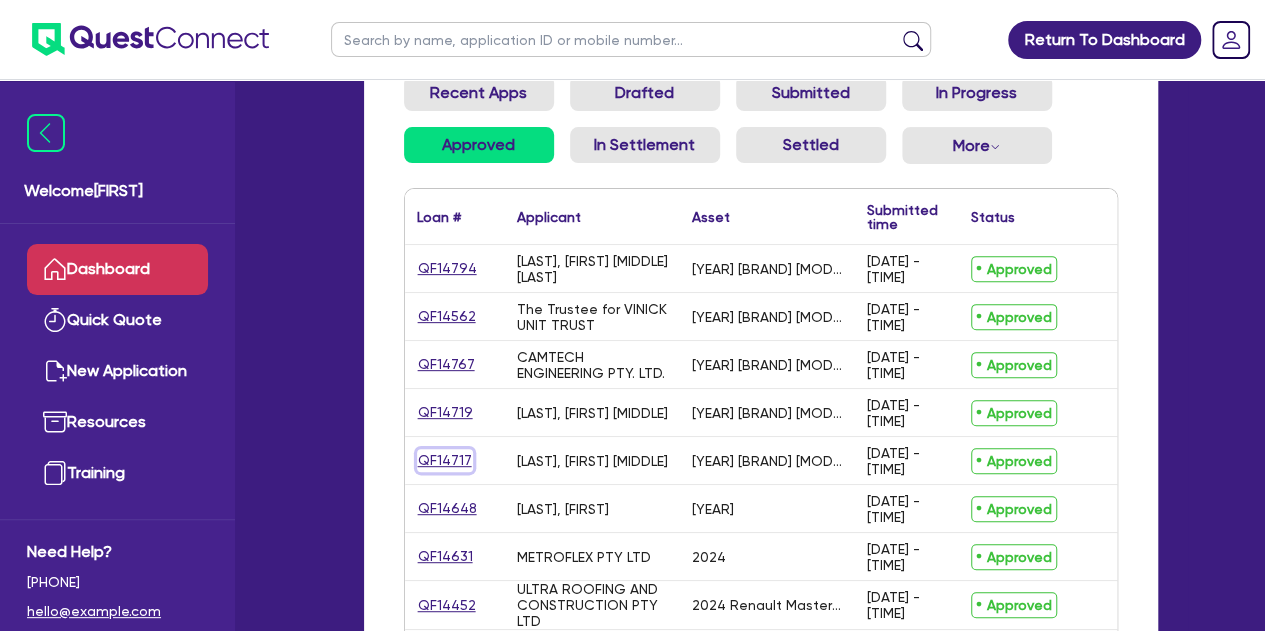 click on "QF14717" at bounding box center [445, 460] 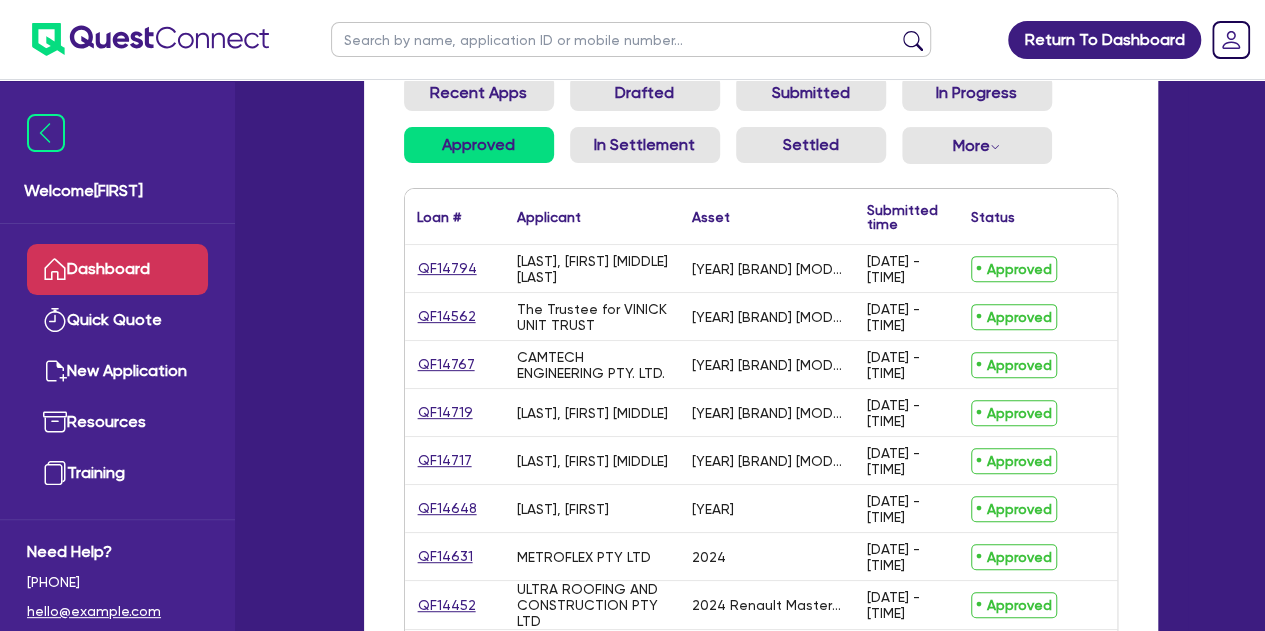 scroll, scrollTop: 0, scrollLeft: 0, axis: both 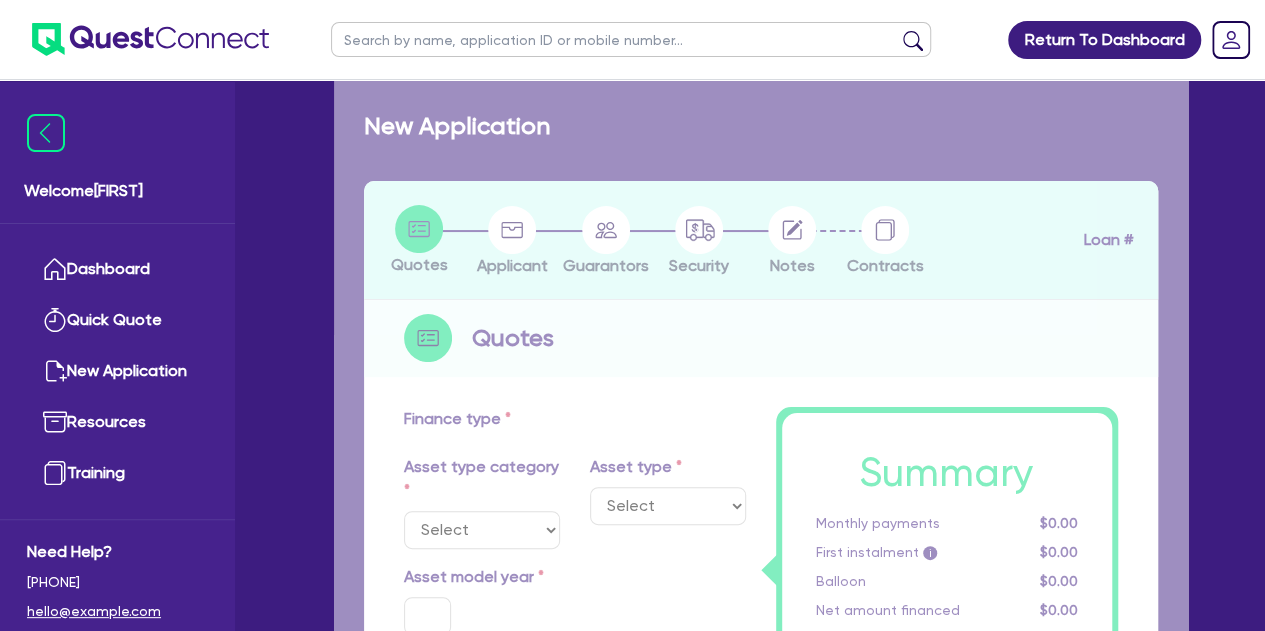 select on "PRIMARY_ASSETS" 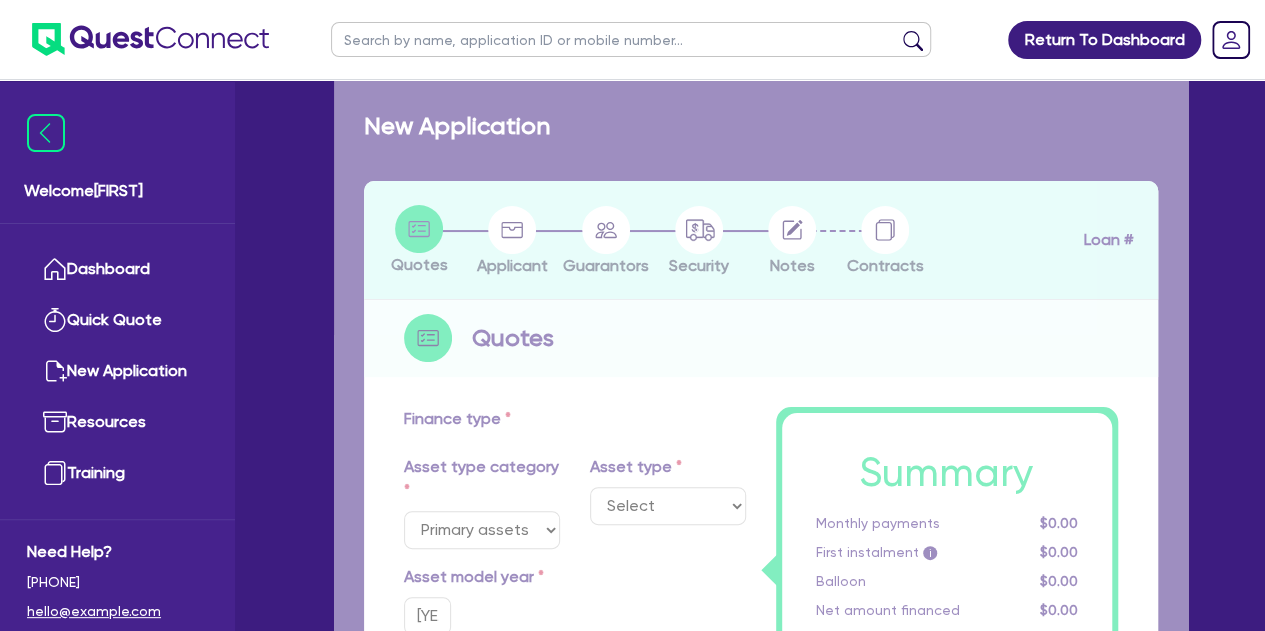 select on "YELLOW_GOODS_AND_EXCAVATORS" 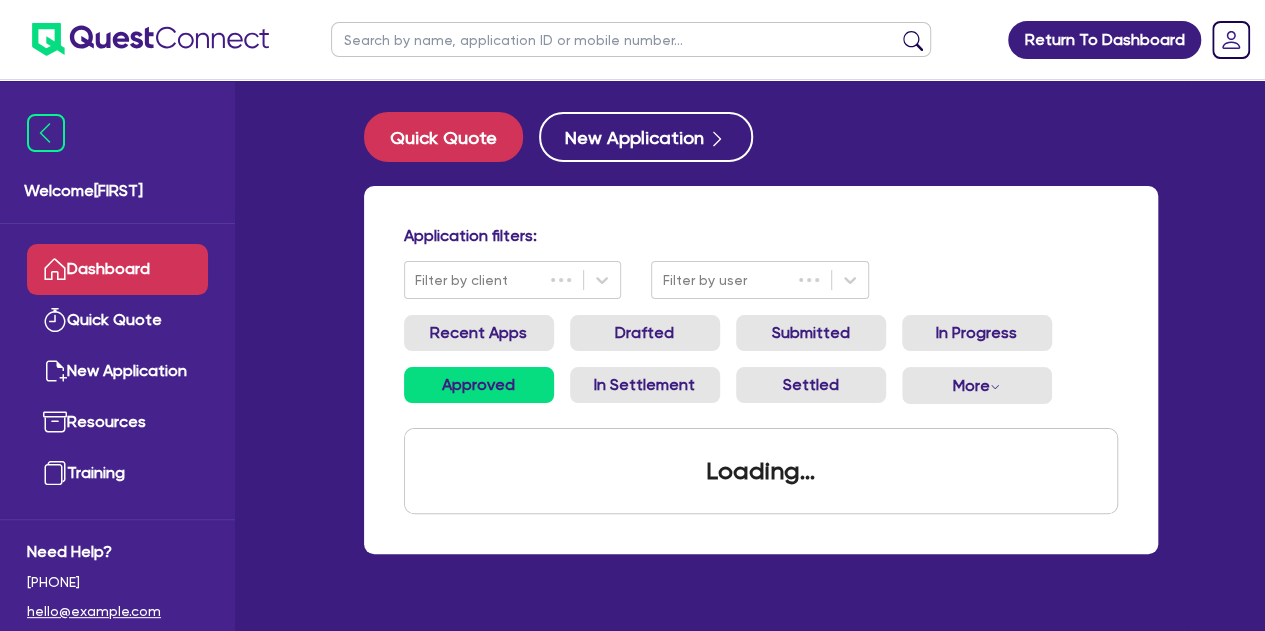 scroll, scrollTop: 80, scrollLeft: 0, axis: vertical 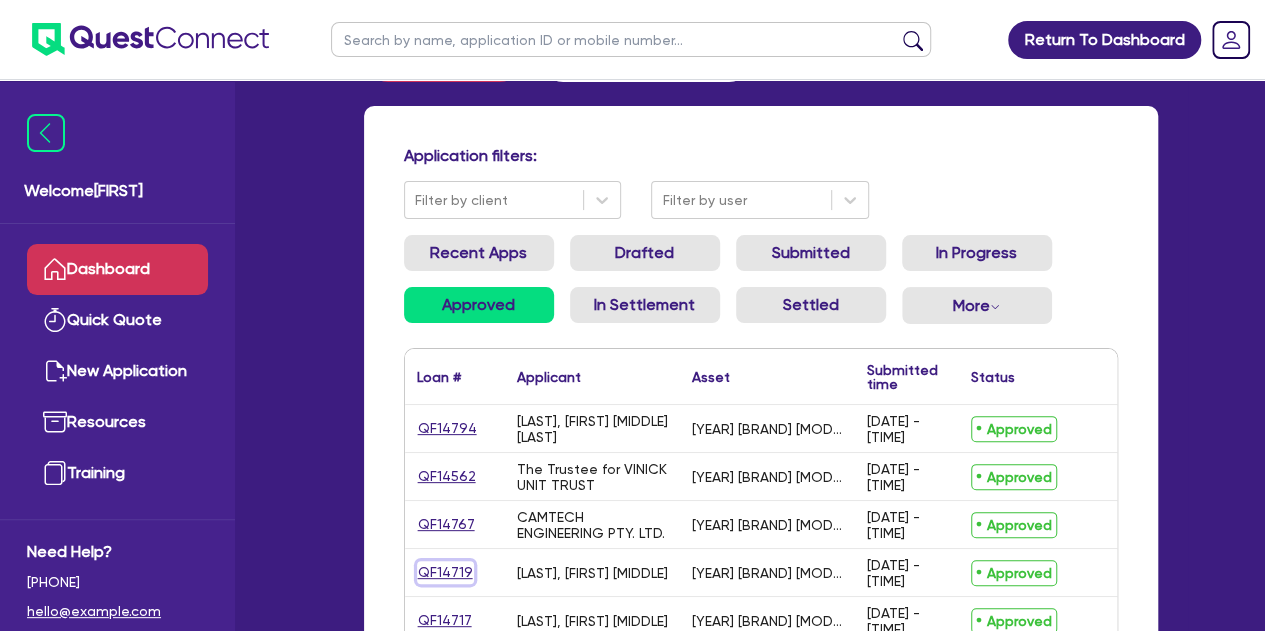 drag, startPoint x: 422, startPoint y: 566, endPoint x: 444, endPoint y: 574, distance: 23.409399 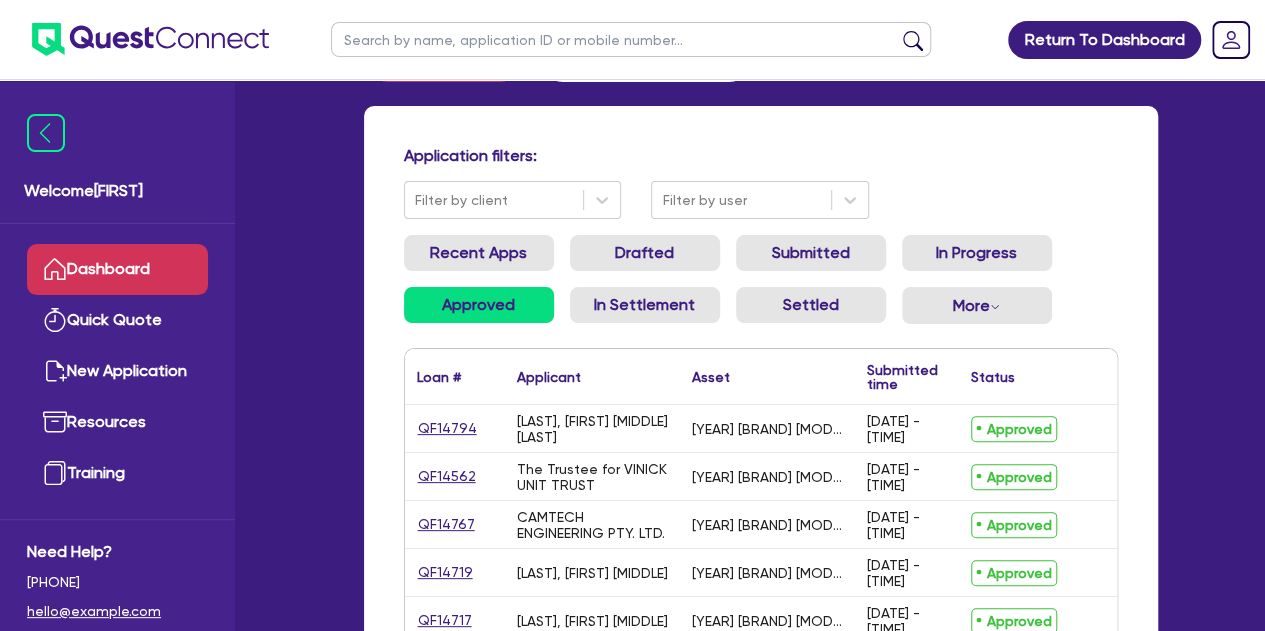 scroll, scrollTop: 0, scrollLeft: 0, axis: both 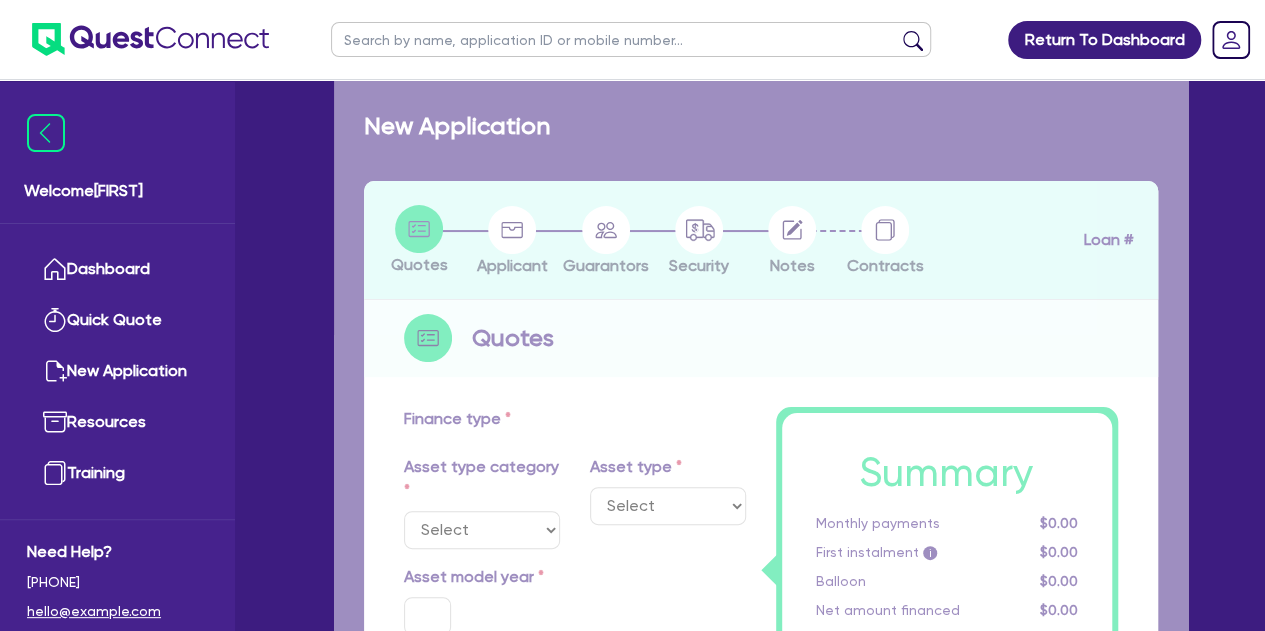 select on "CARS_AND_LIGHT_TRUCKS" 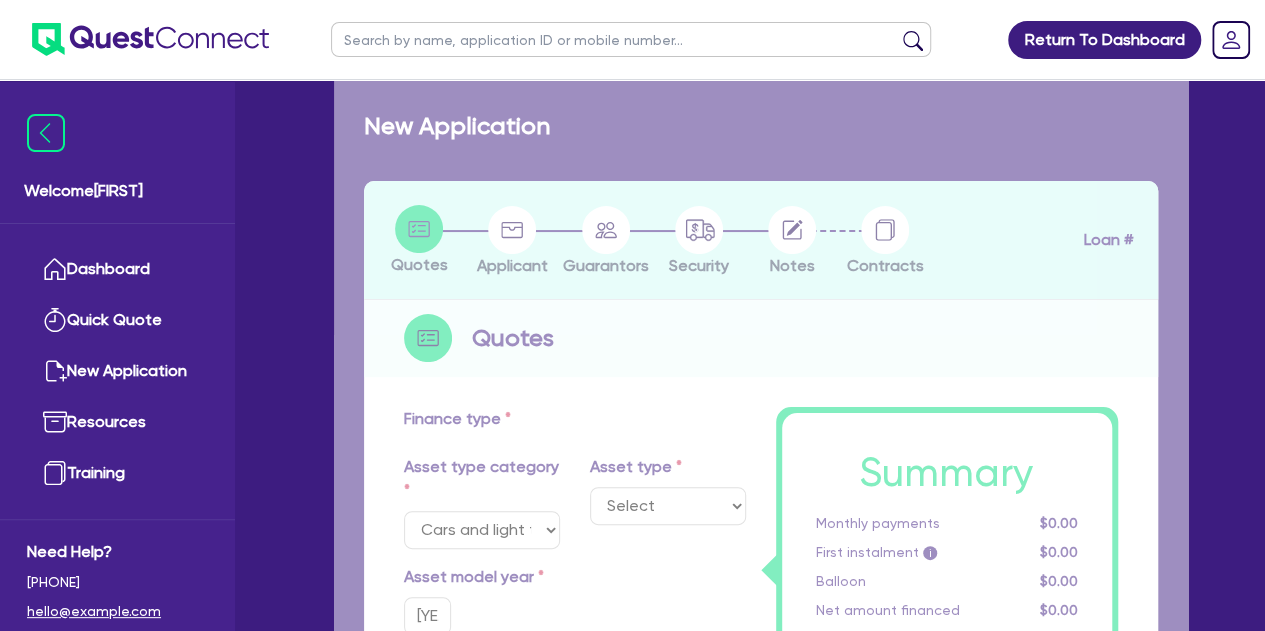 select on "PASSENGER_VEHICLES" 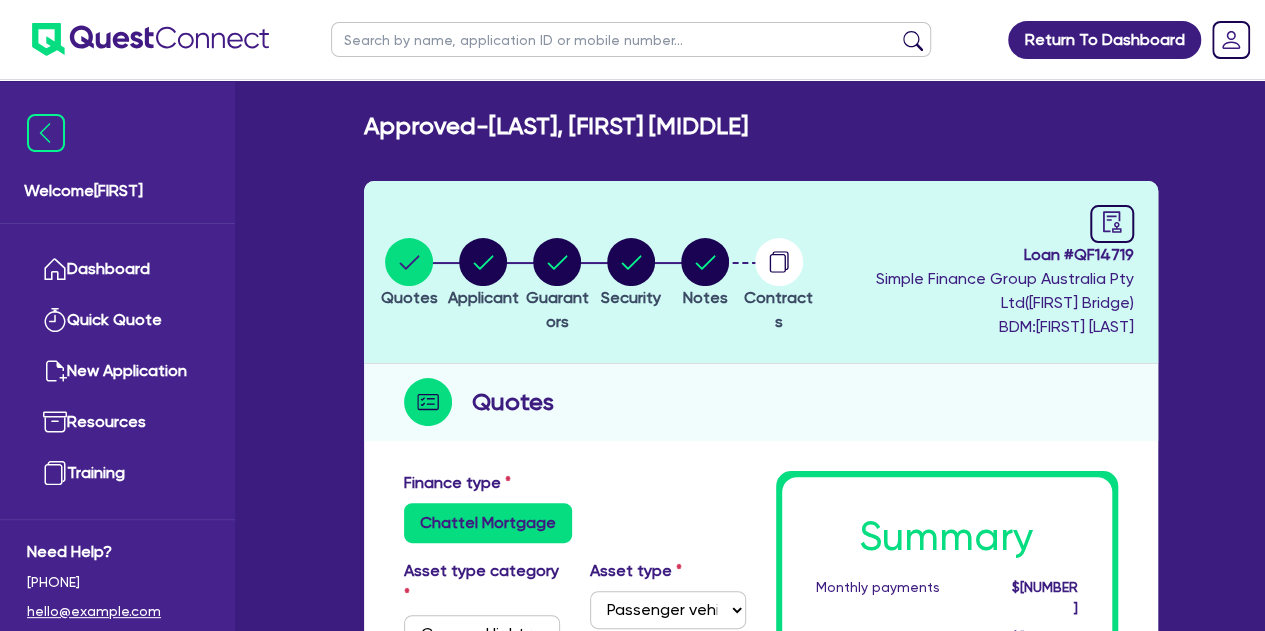 scroll, scrollTop: 80, scrollLeft: 0, axis: vertical 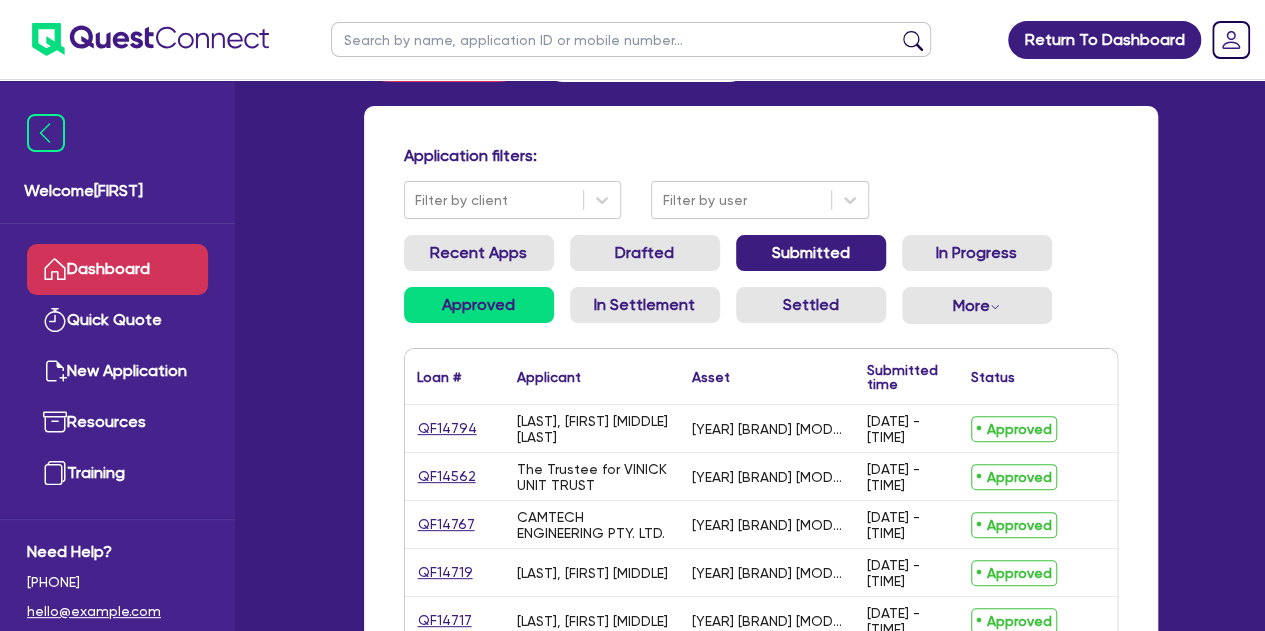 click on "Submitted" at bounding box center [811, 253] 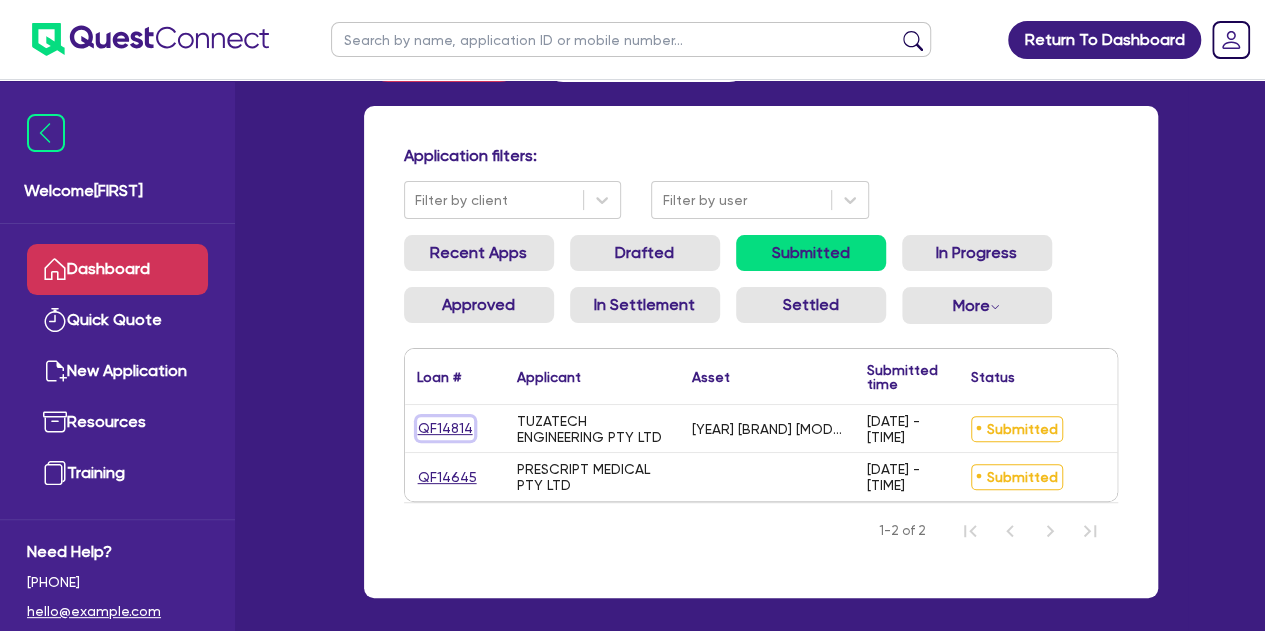 click on "QF14814" at bounding box center [445, 428] 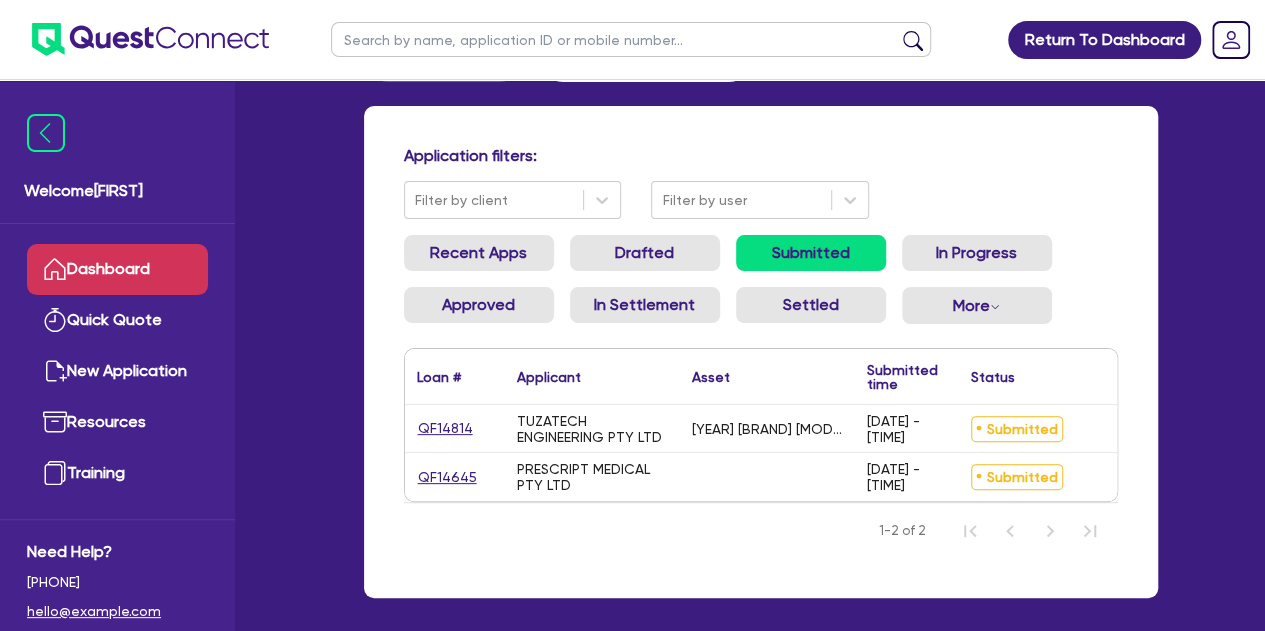 scroll, scrollTop: 0, scrollLeft: 0, axis: both 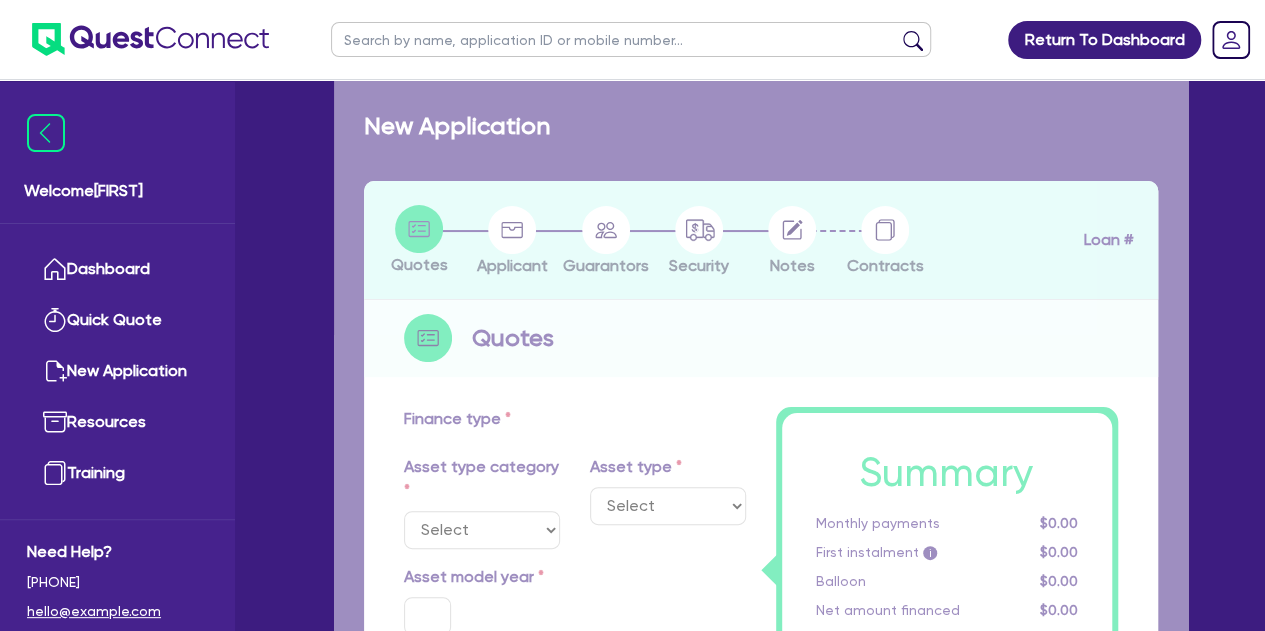 select on "SECONDARY_ASSETS" 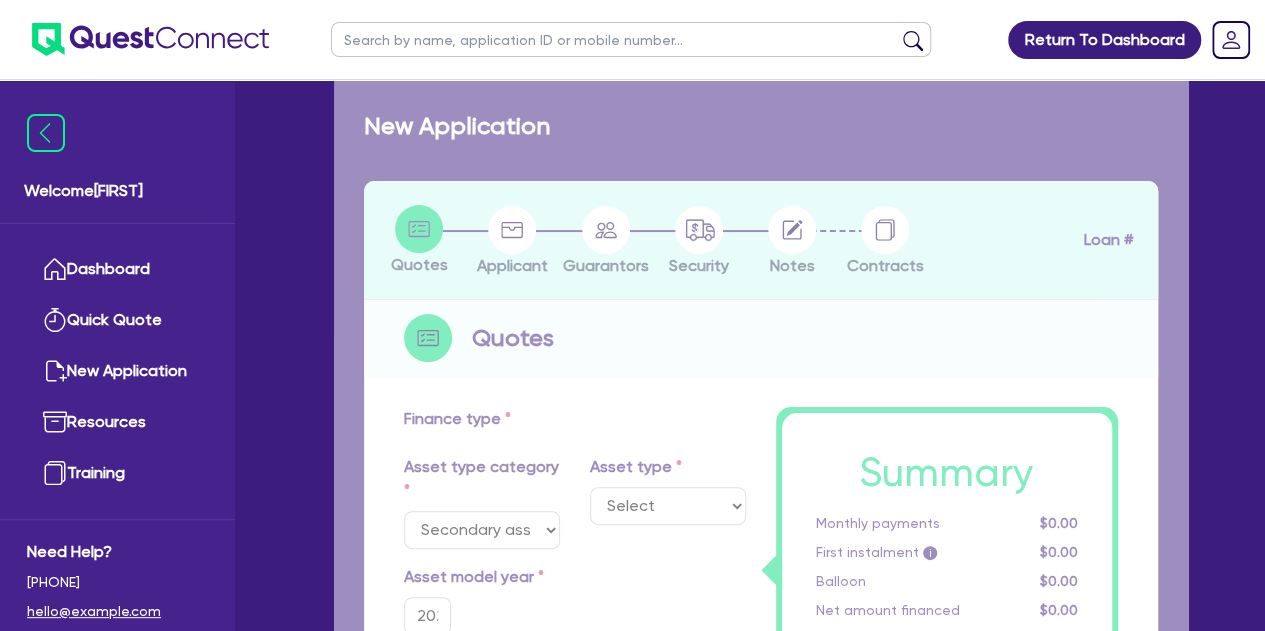 select on "CNC_AND_EDGE_BENDERS" 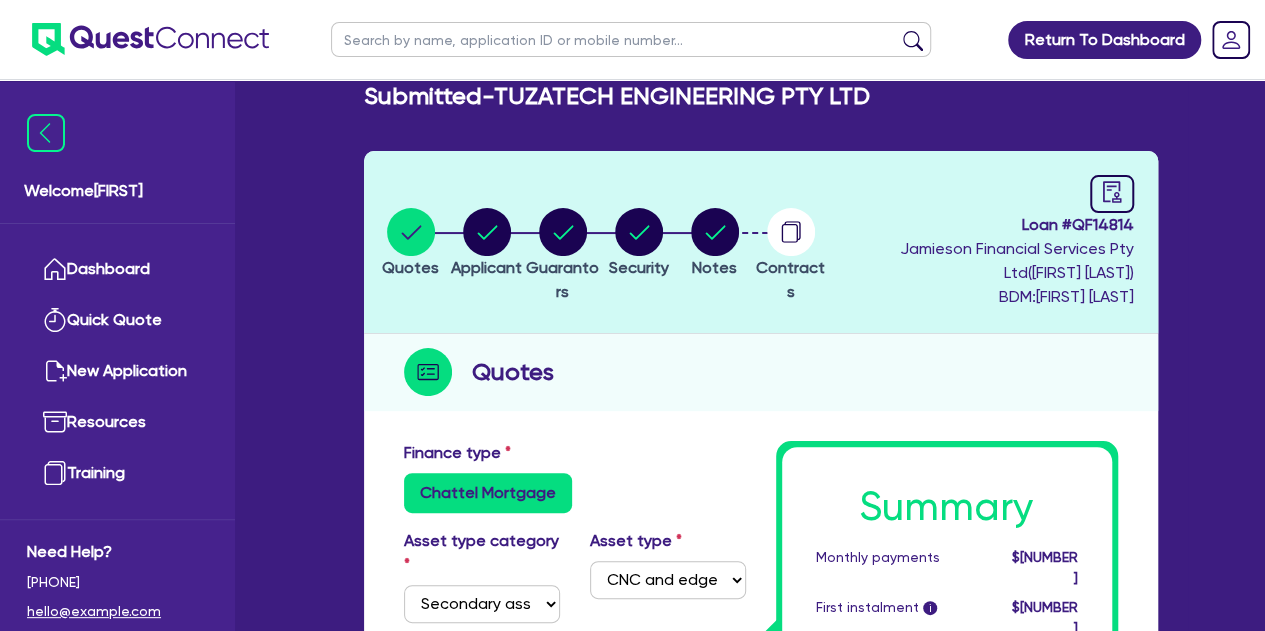scroll, scrollTop: 0, scrollLeft: 0, axis: both 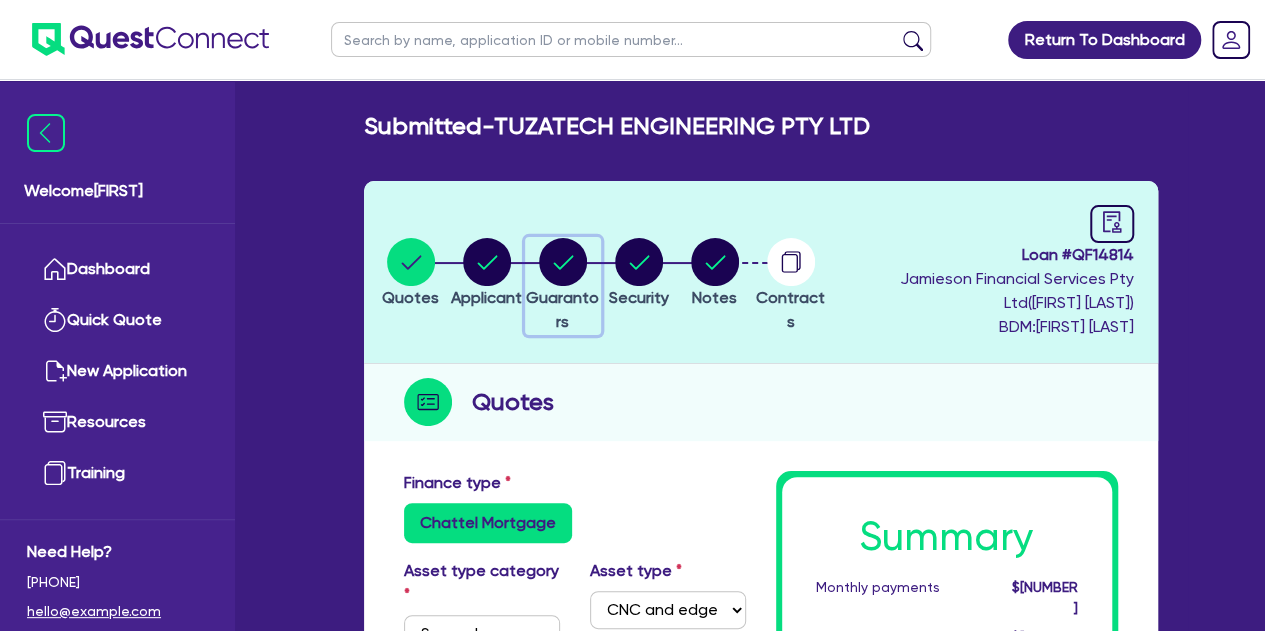 click 